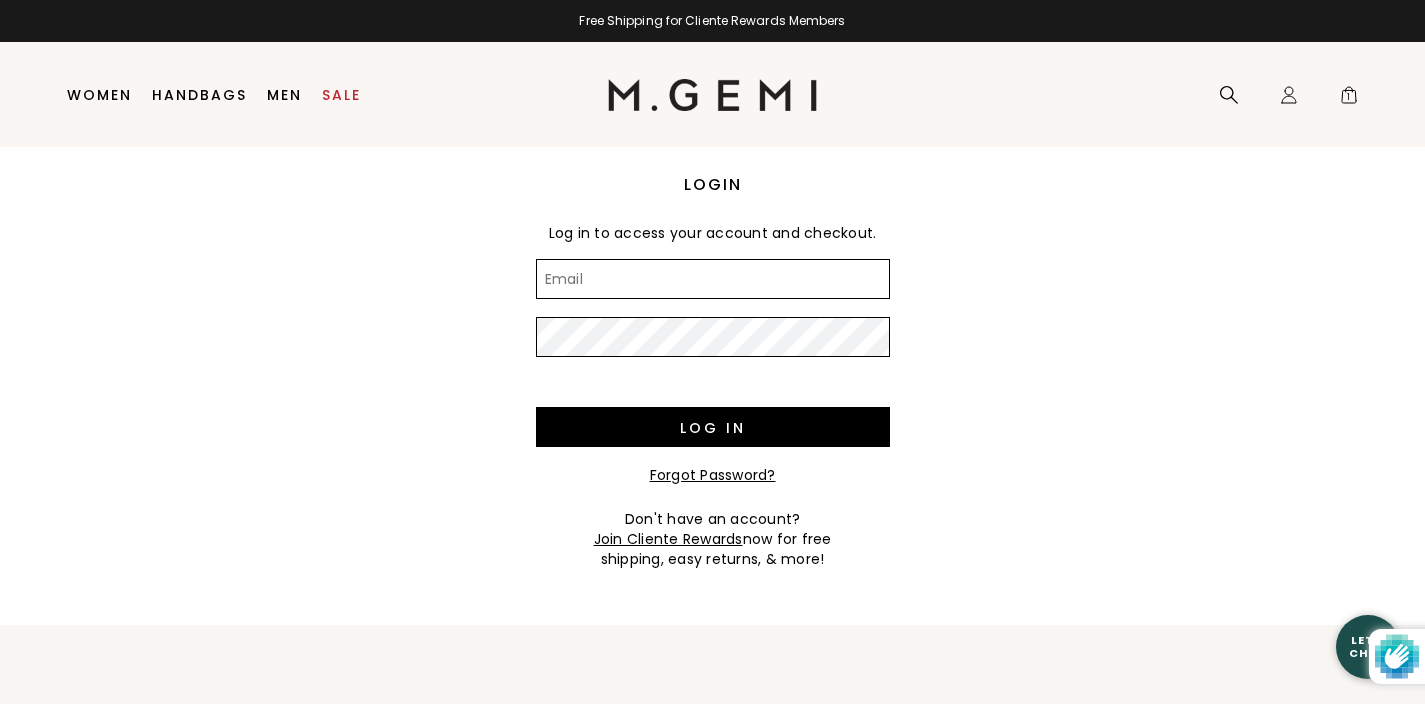 type on "mcp_50@yahoo.com" 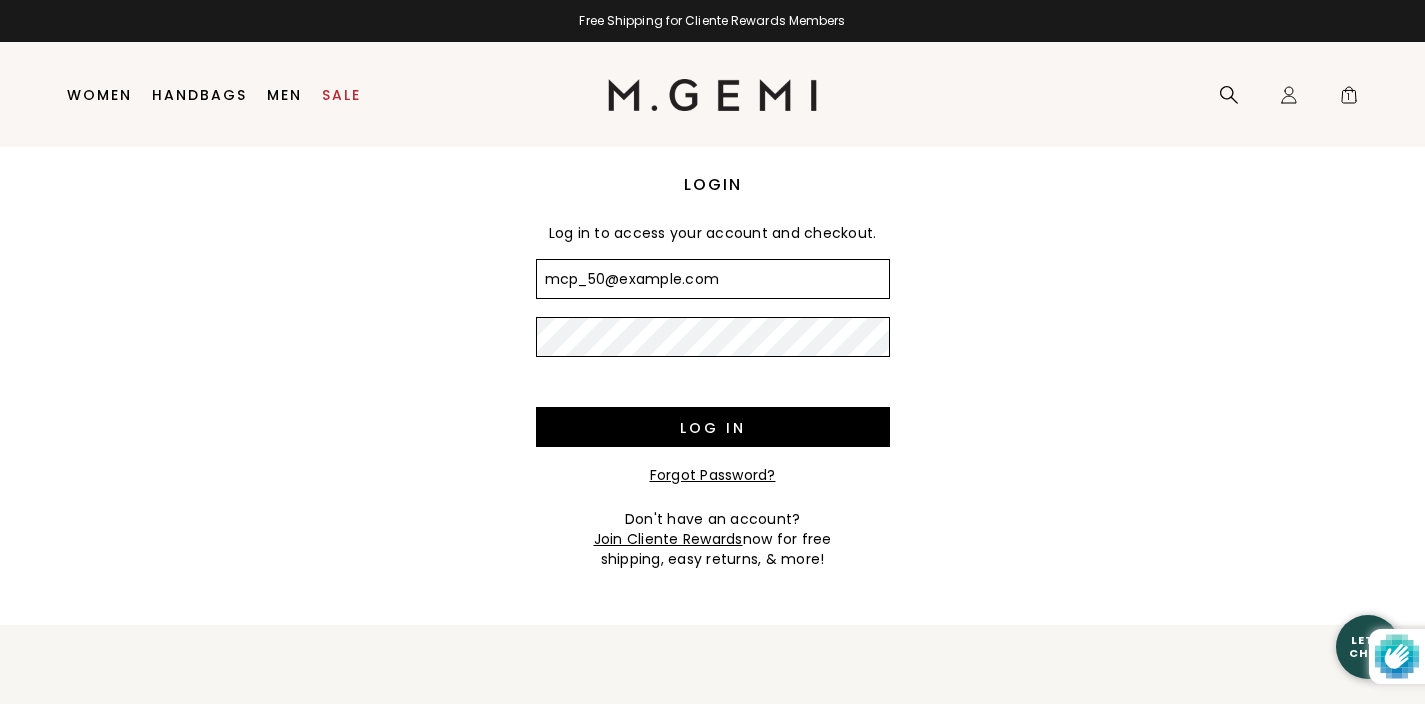 click on "Log in" at bounding box center (713, 427) 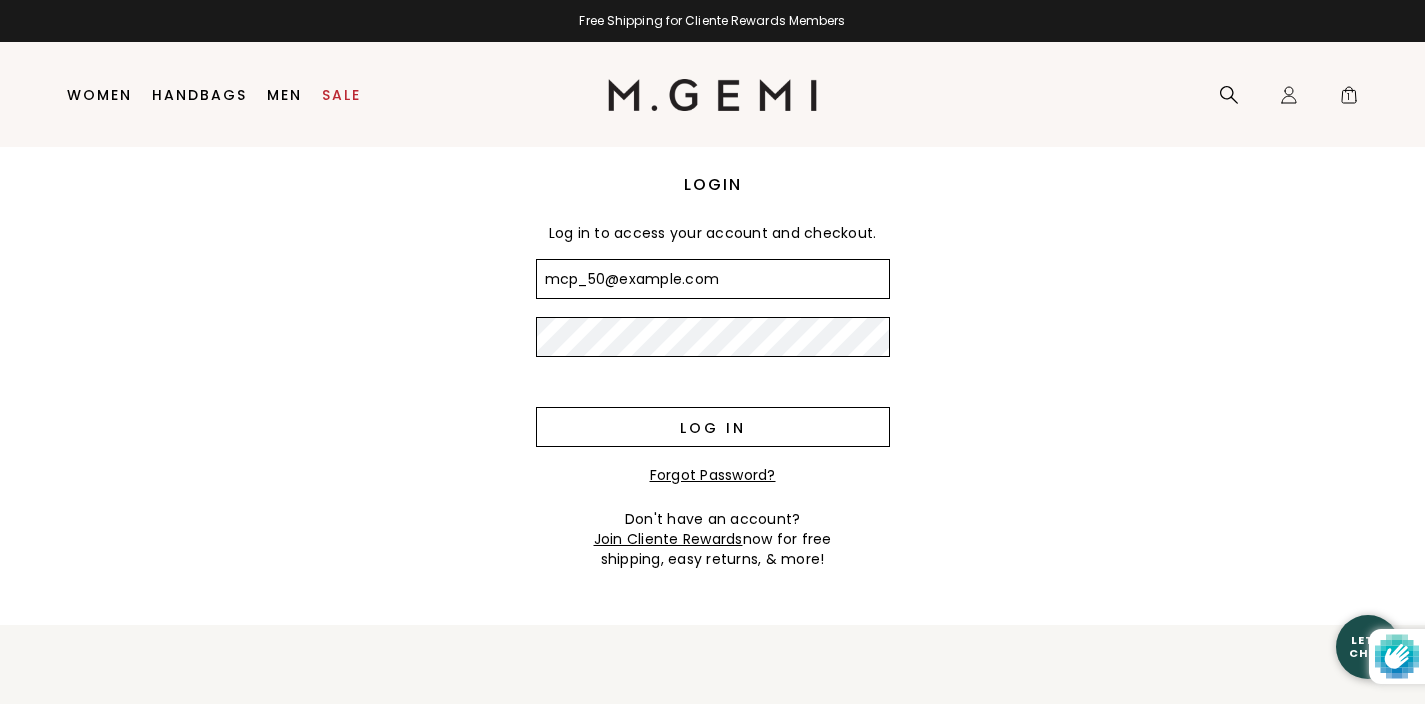 click on "Log in" at bounding box center (713, 427) 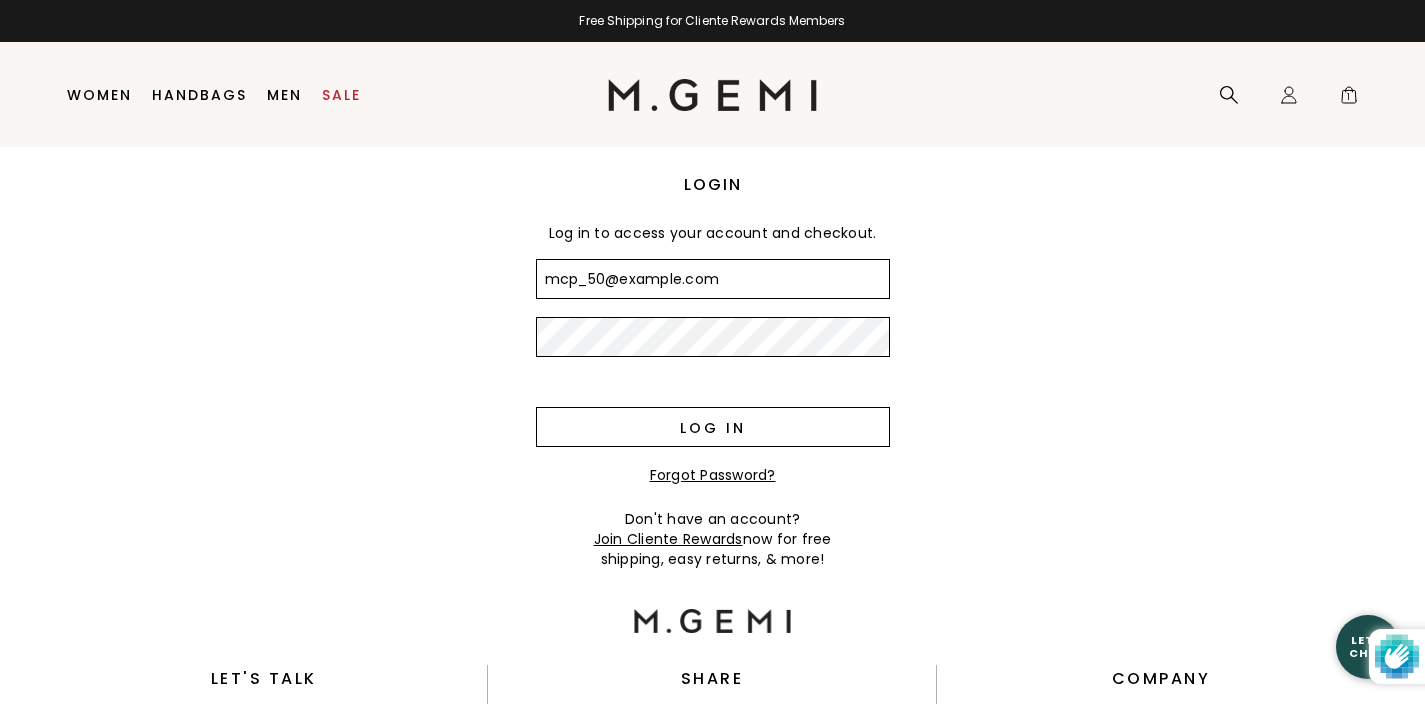 click on "Log in" at bounding box center [713, 427] 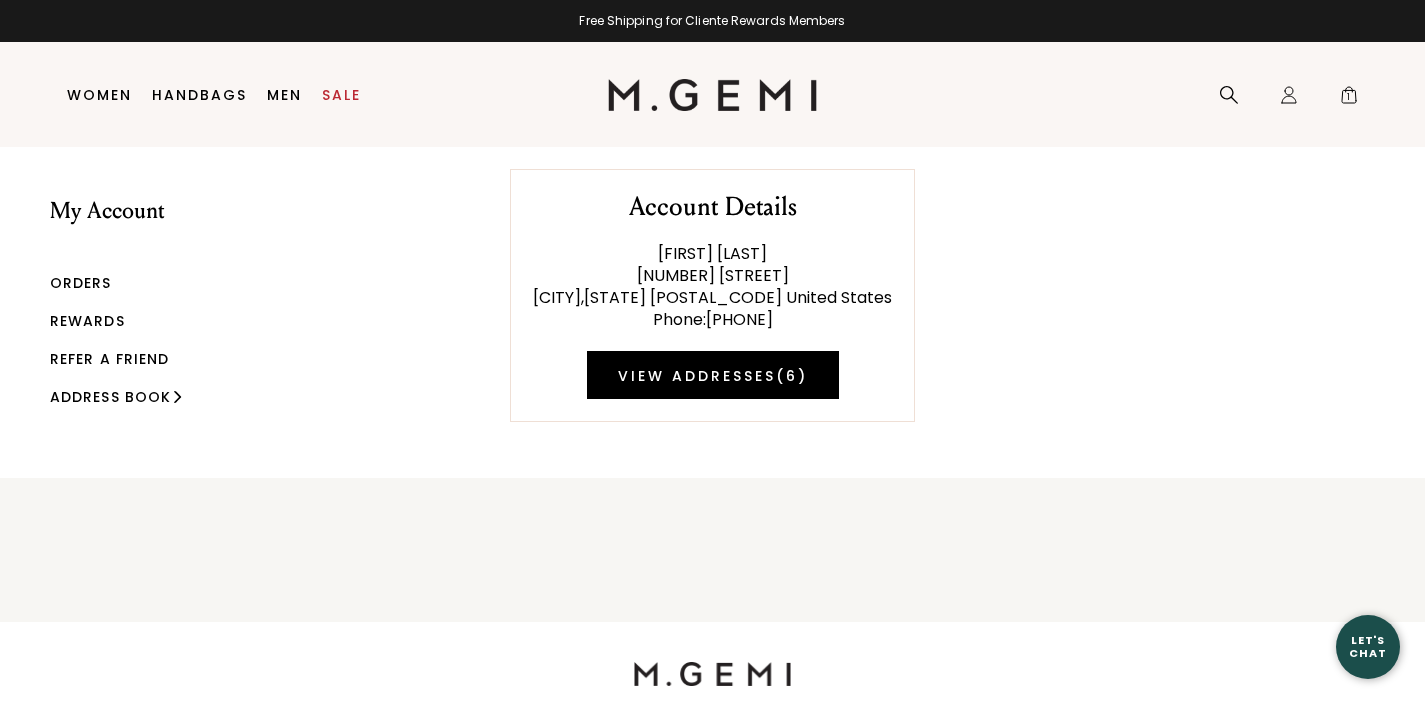 scroll, scrollTop: 0, scrollLeft: 0, axis: both 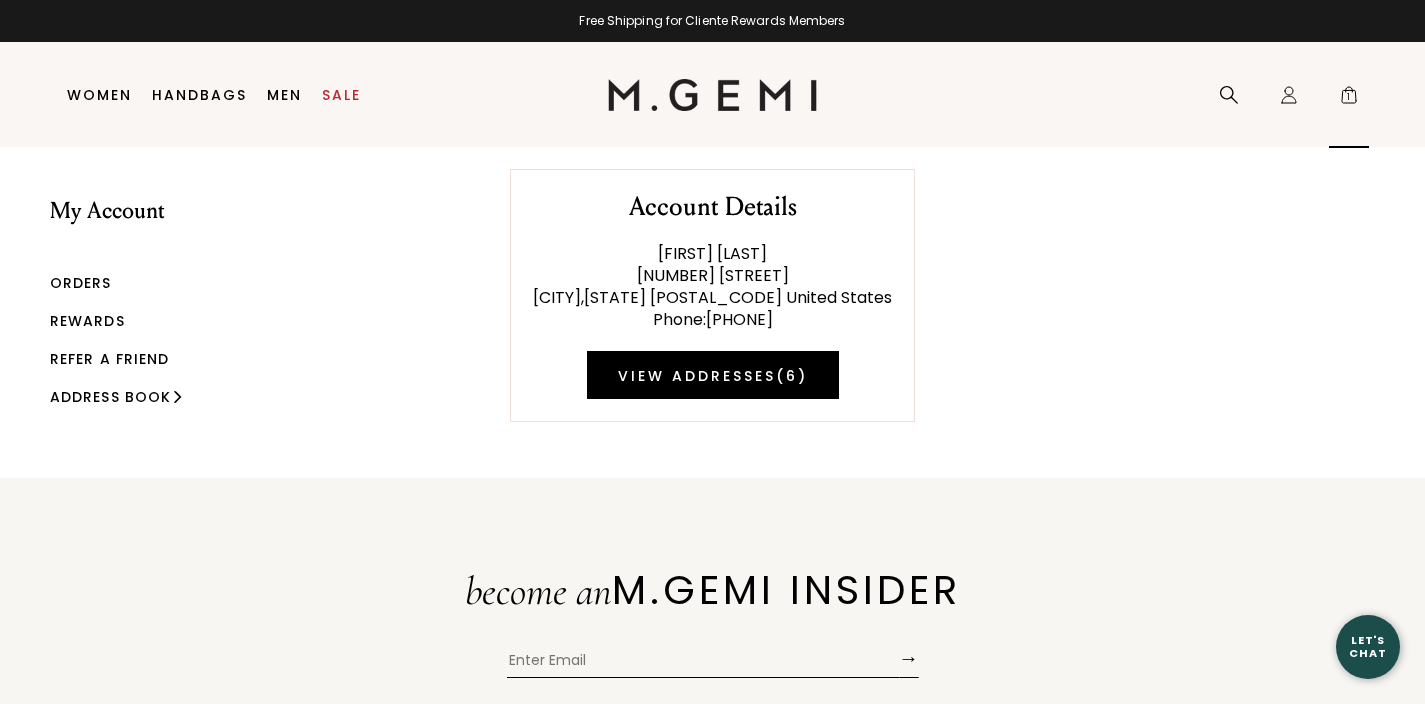 click on "1" at bounding box center (1349, 99) 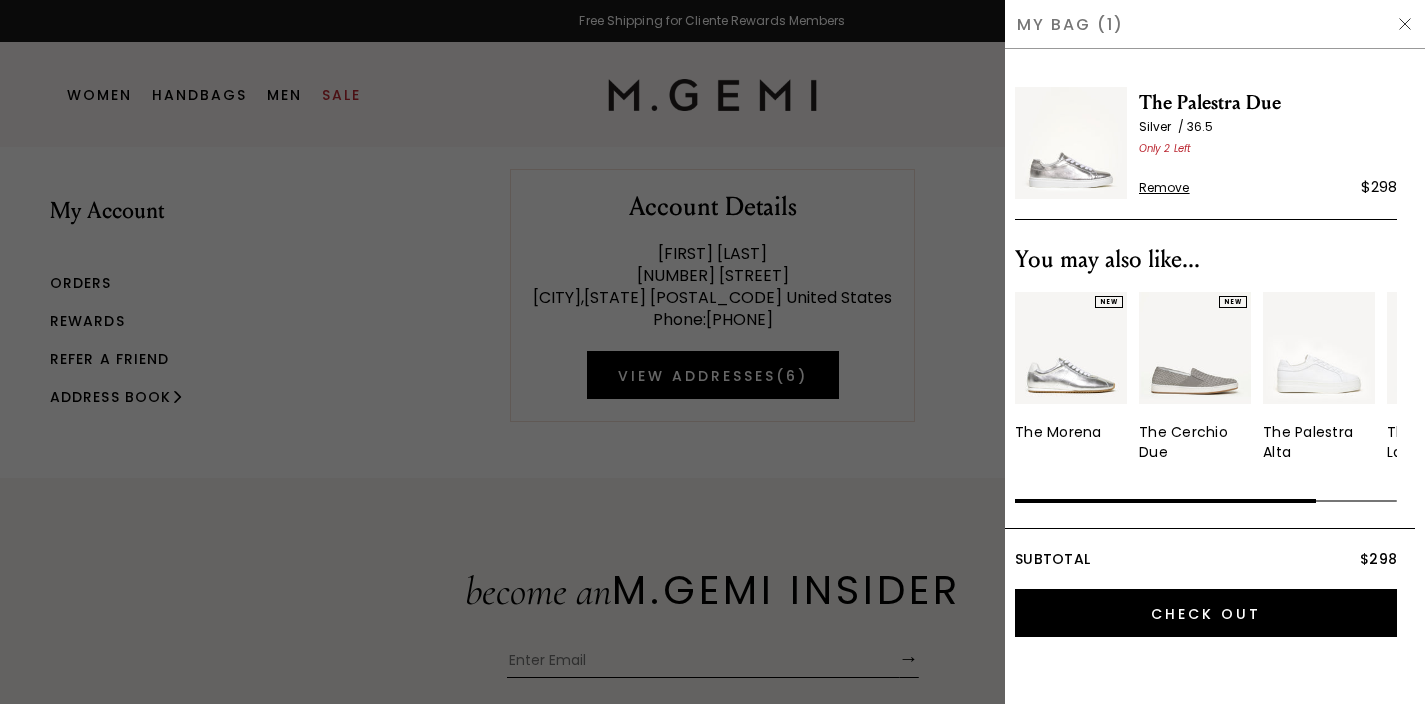 scroll, scrollTop: 0, scrollLeft: 0, axis: both 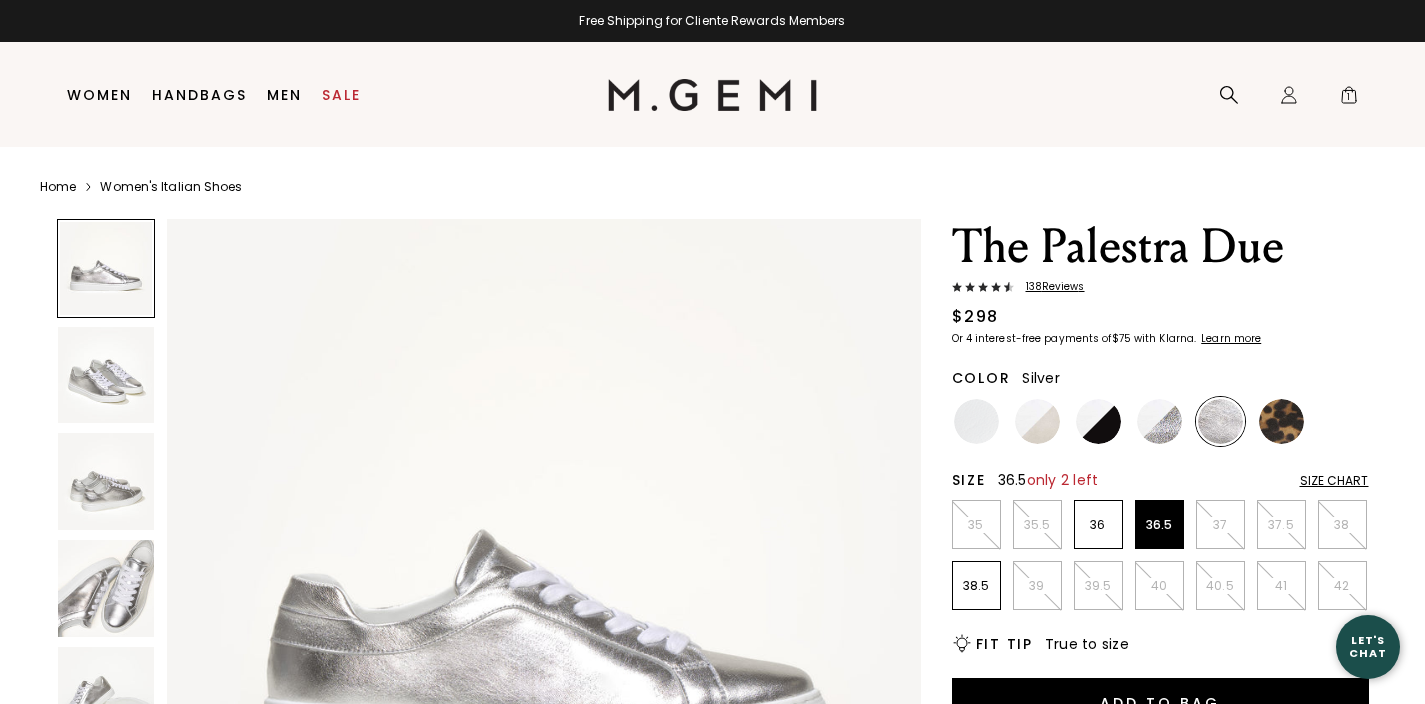 click at bounding box center (1220, 421) 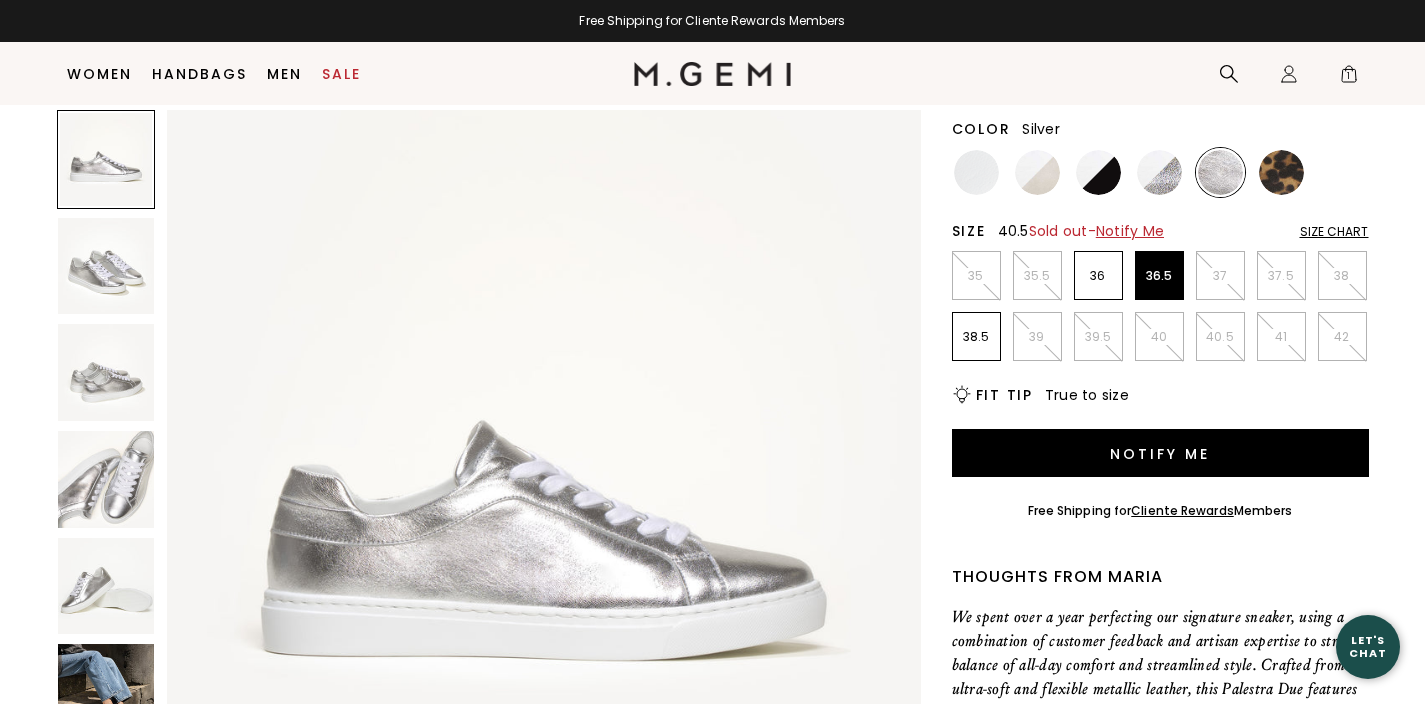 scroll, scrollTop: 302, scrollLeft: 0, axis: vertical 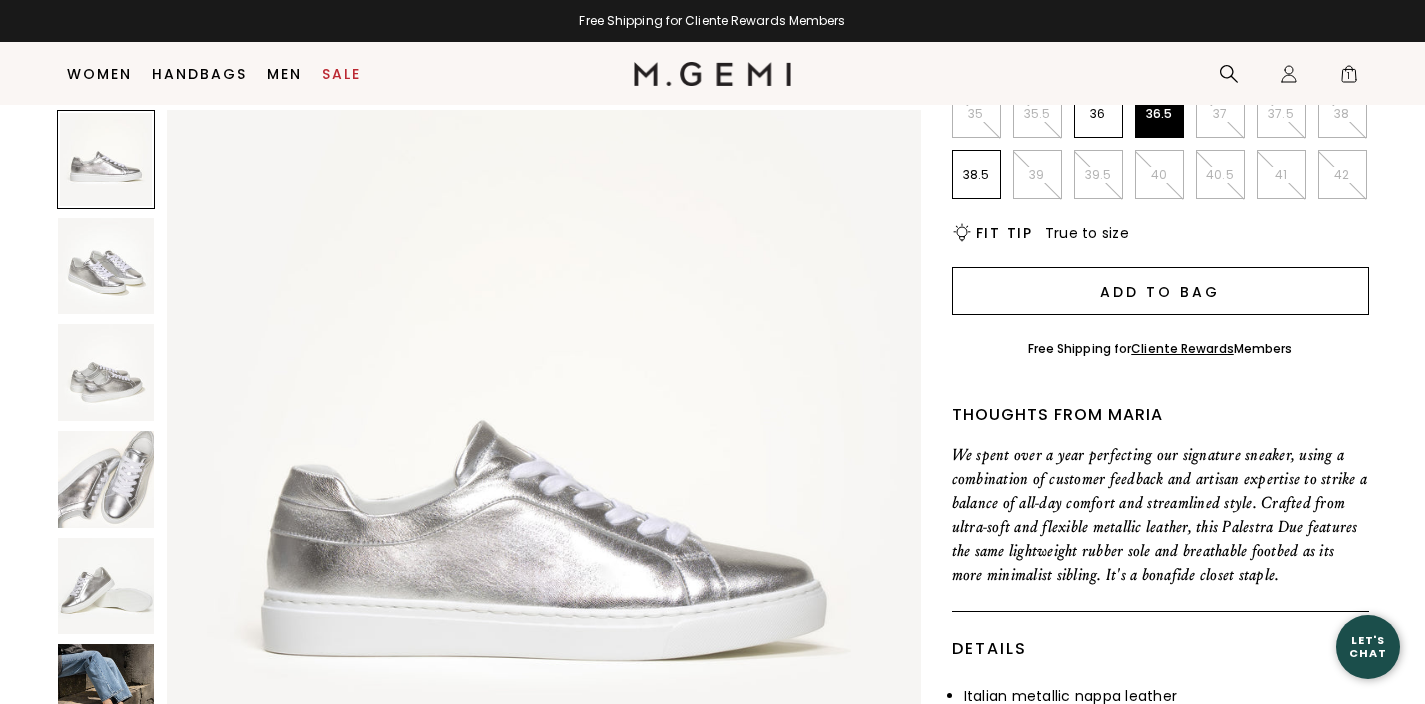 click on "Add to Bag" at bounding box center [1160, 291] 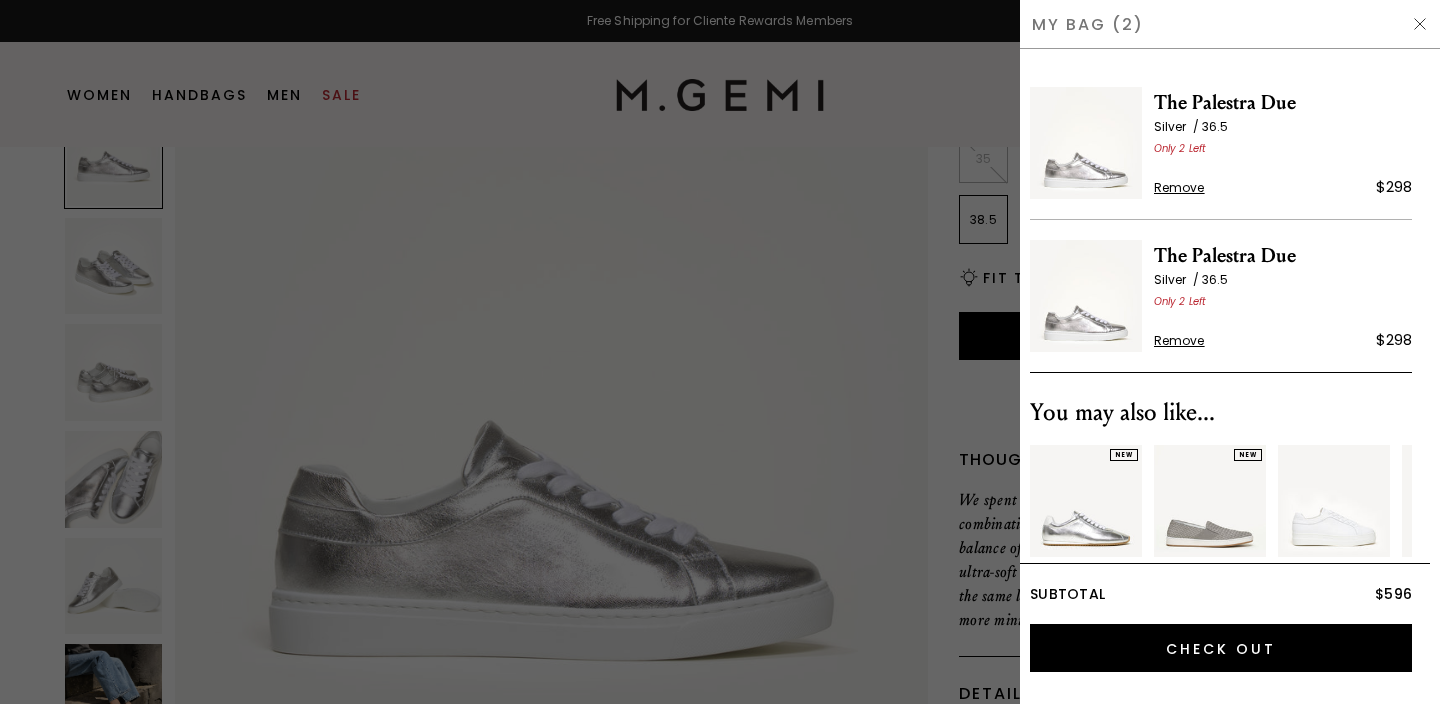 scroll, scrollTop: 0, scrollLeft: 0, axis: both 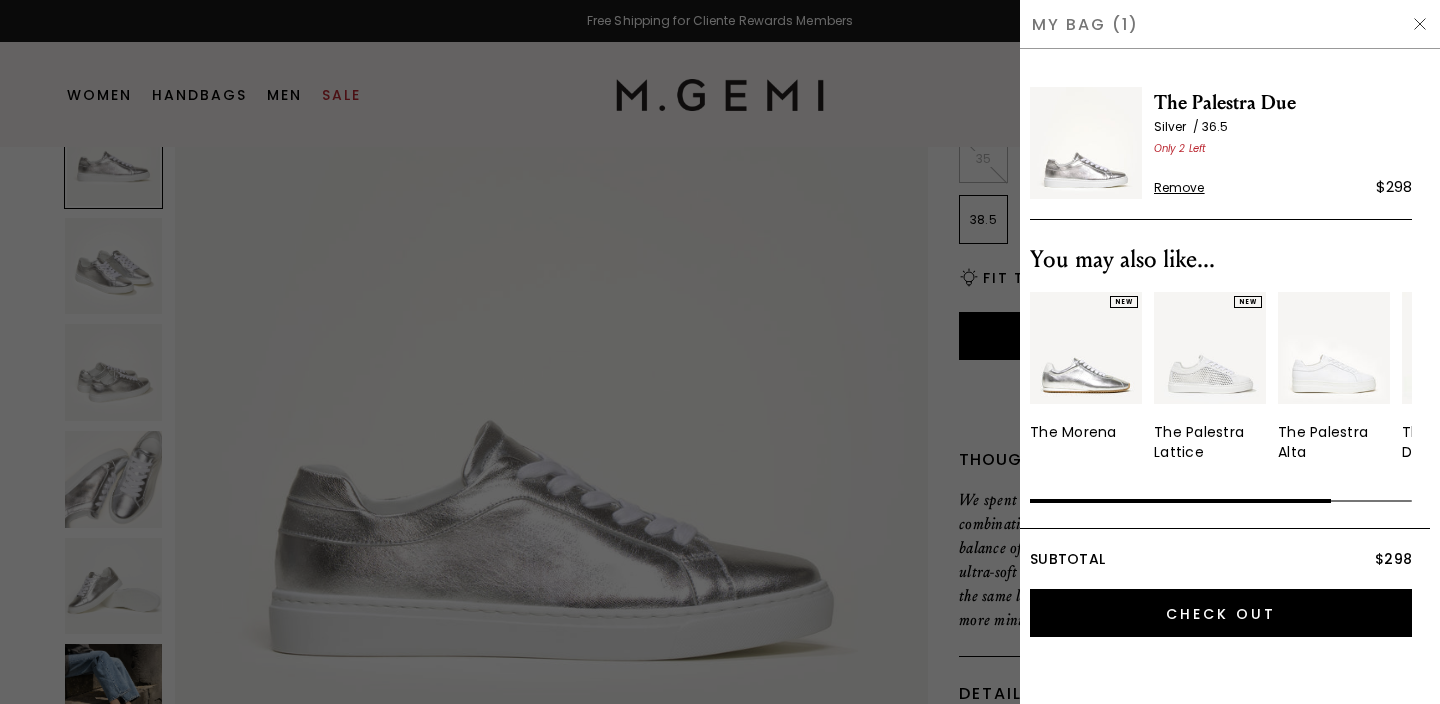 click at bounding box center (1420, 24) 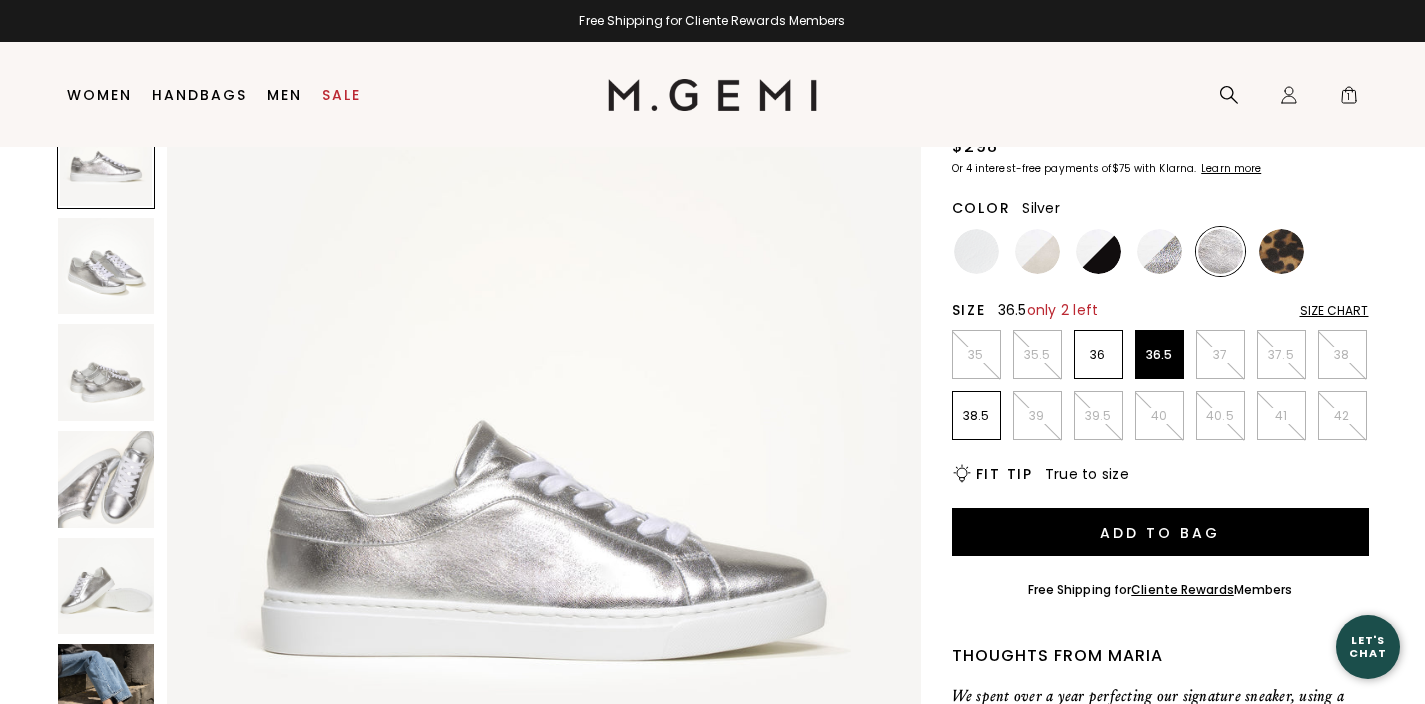 scroll, scrollTop: 0, scrollLeft: 0, axis: both 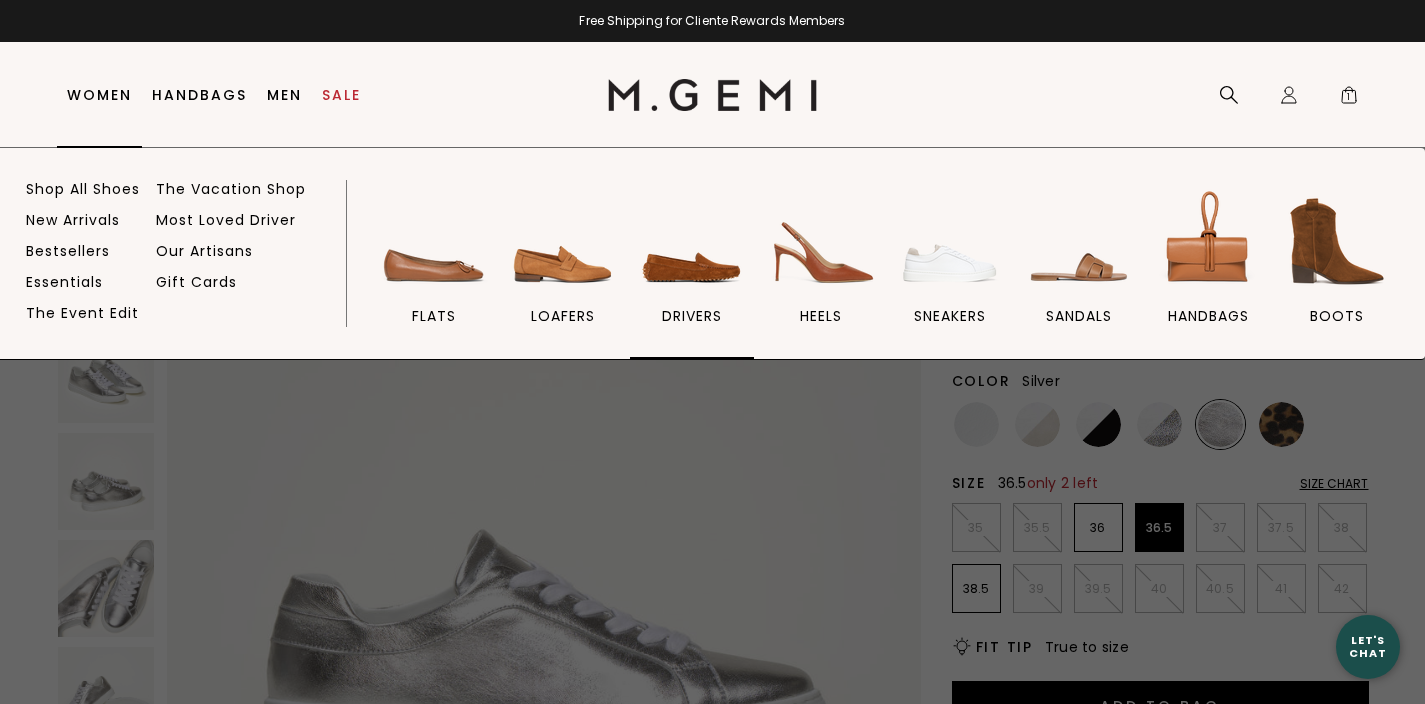 click on "drivers" at bounding box center [692, 316] 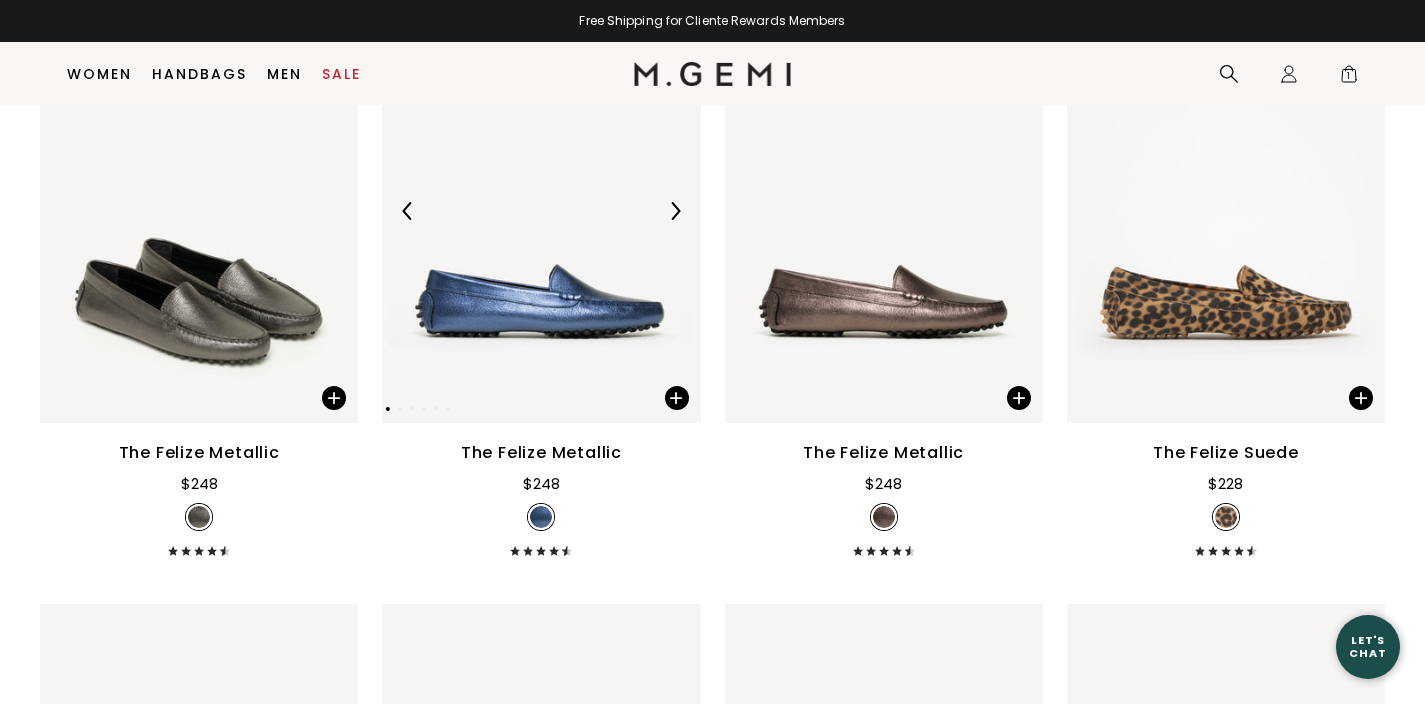 click at bounding box center (541, 211) 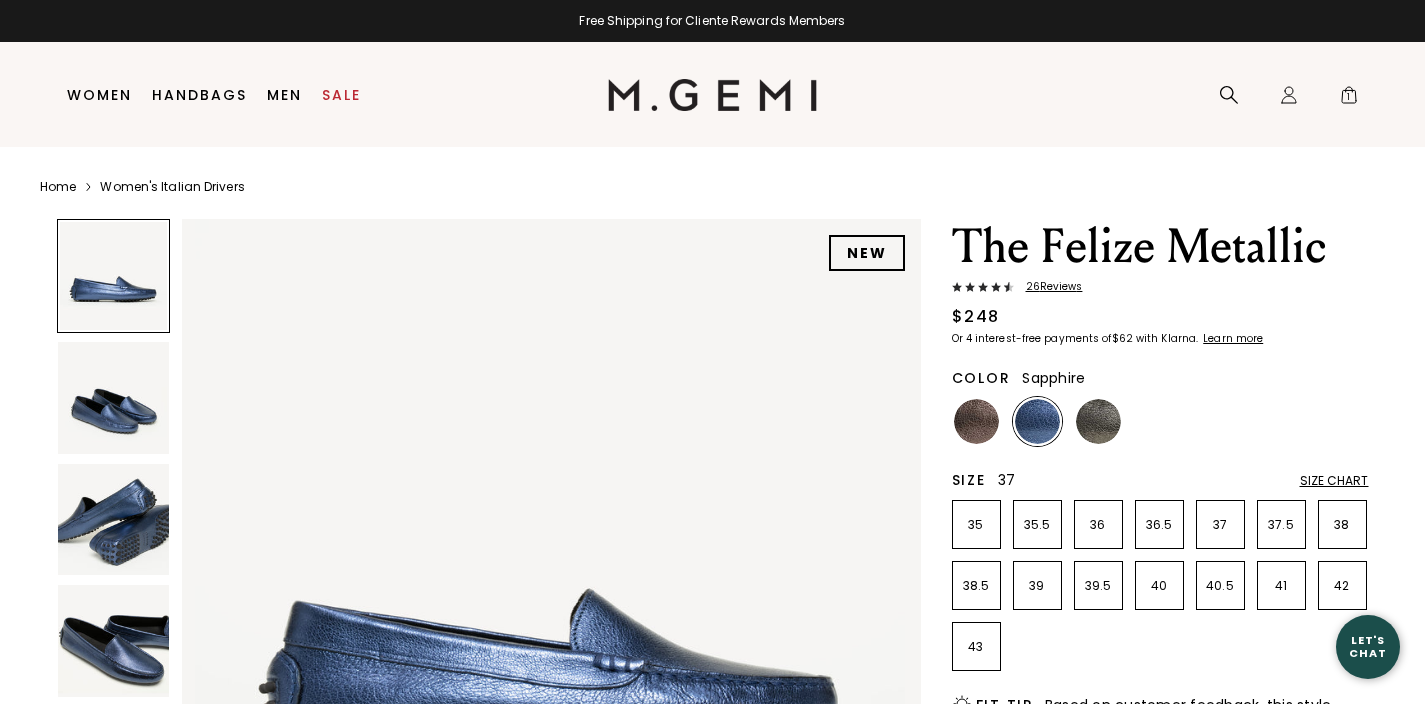 scroll, scrollTop: 0, scrollLeft: 0, axis: both 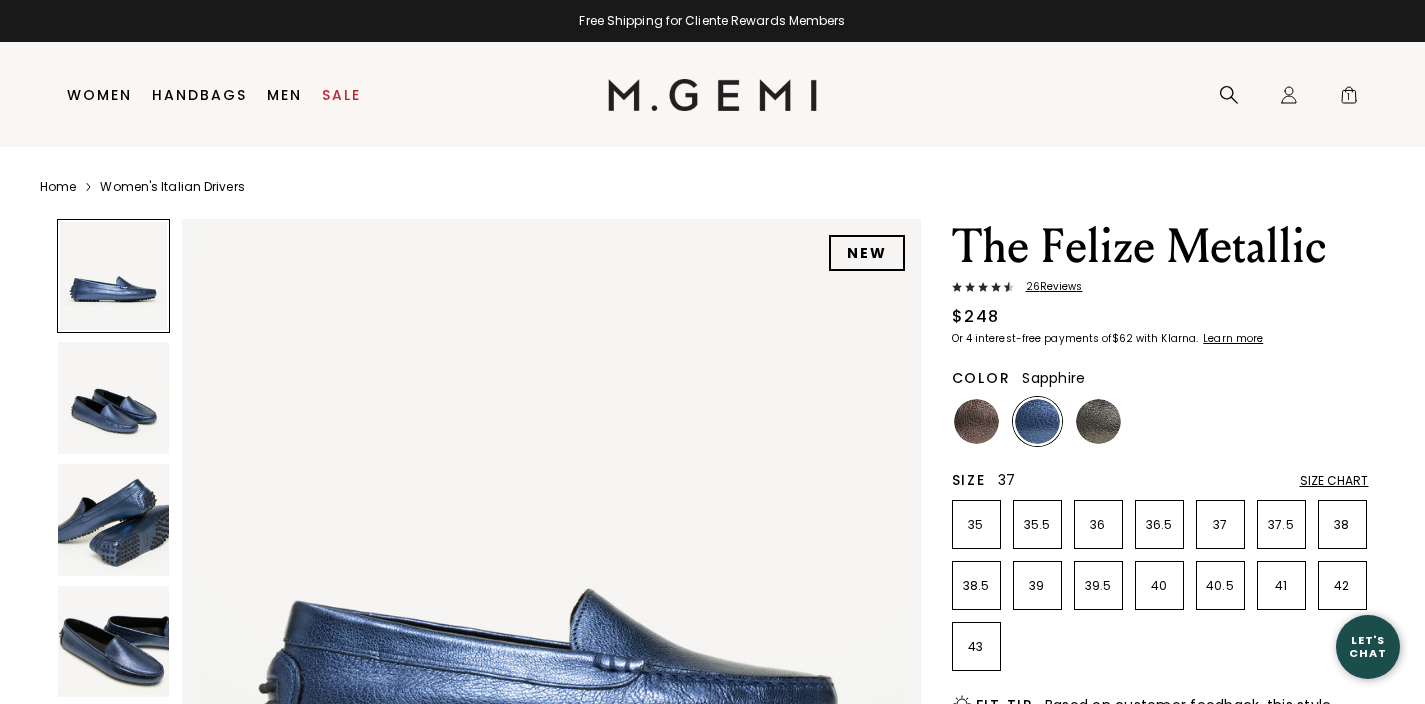 click on "37" at bounding box center (1220, 525) 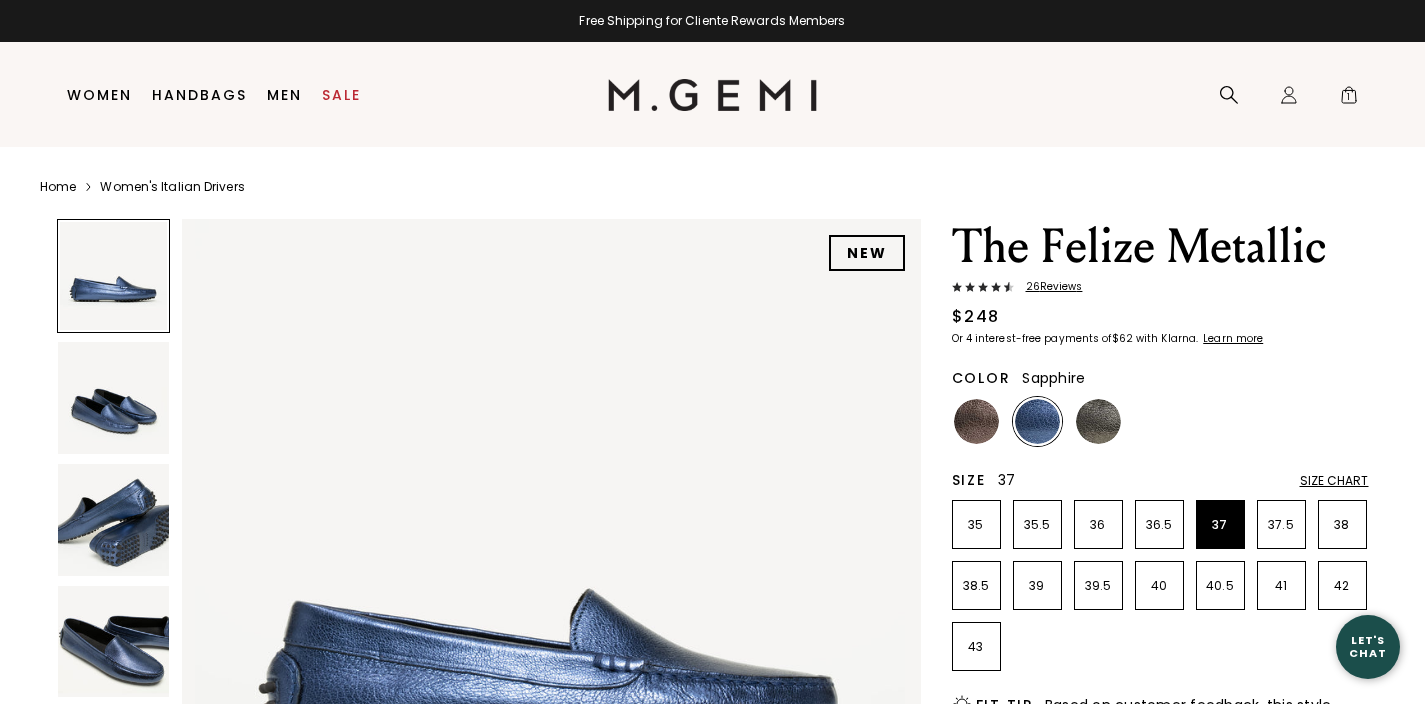 scroll, scrollTop: 0, scrollLeft: 0, axis: both 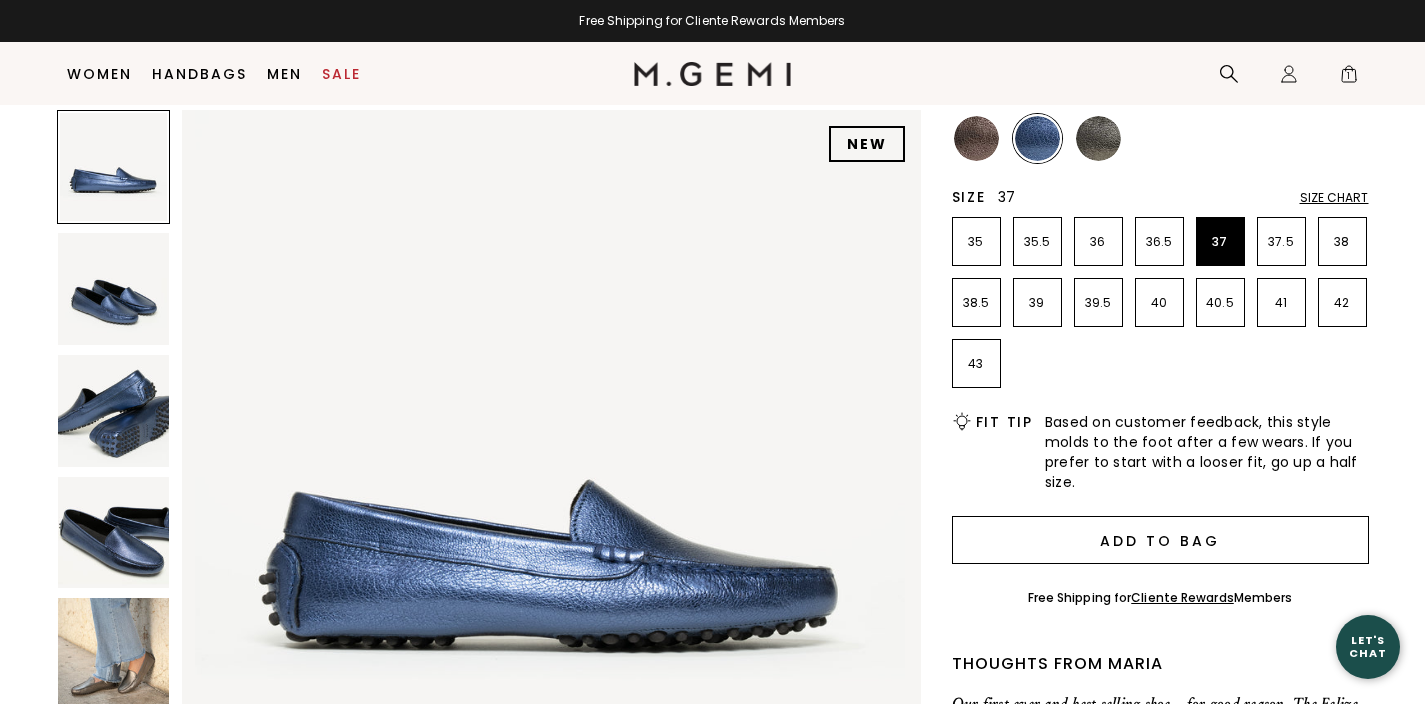 click on "Add to Bag" at bounding box center (1160, 540) 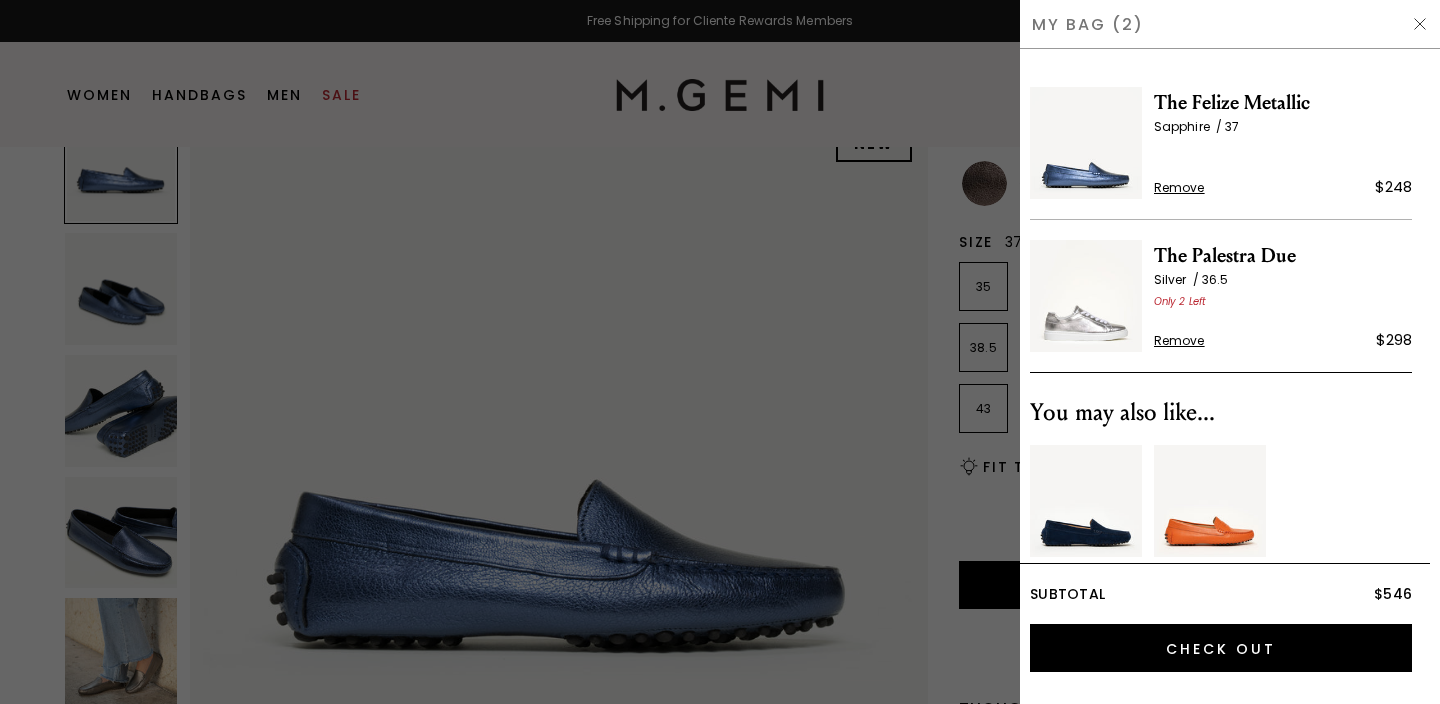 scroll, scrollTop: 0, scrollLeft: 0, axis: both 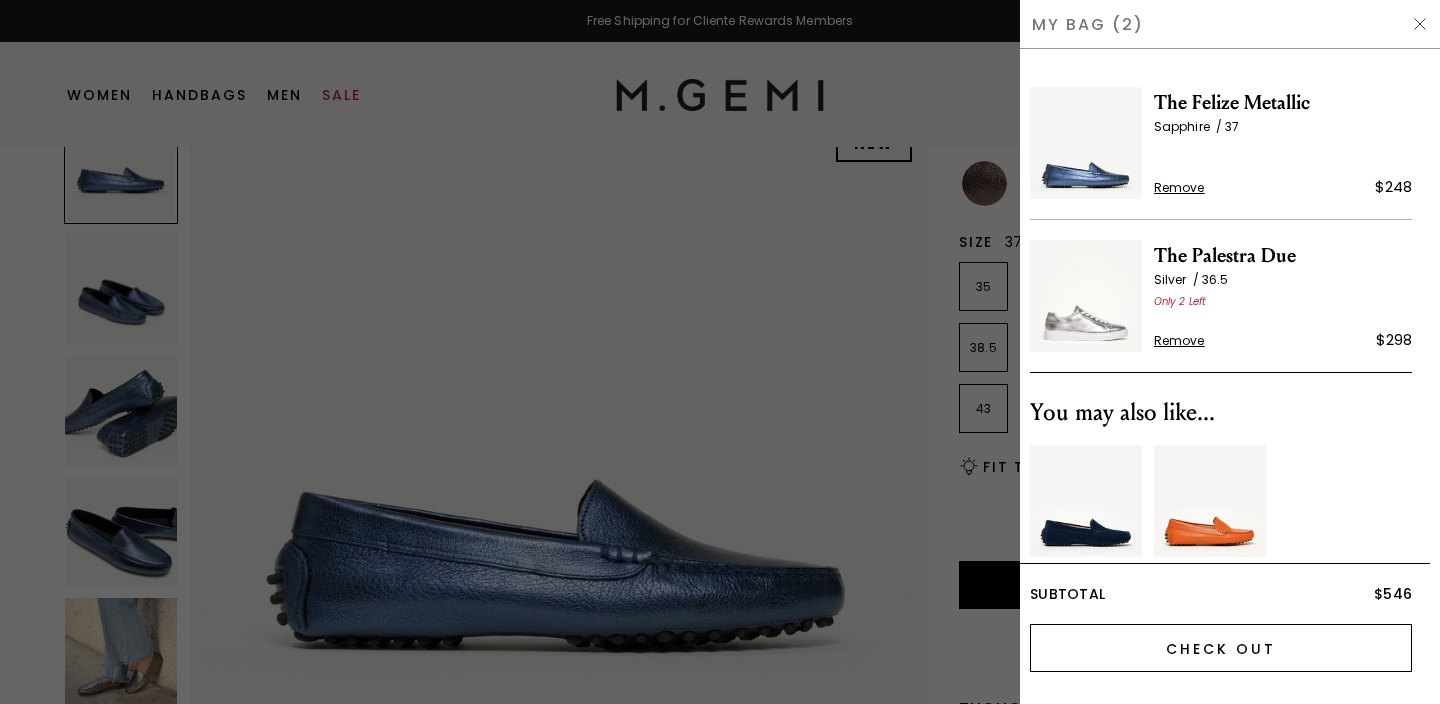 click on "Check Out" at bounding box center (1221, 648) 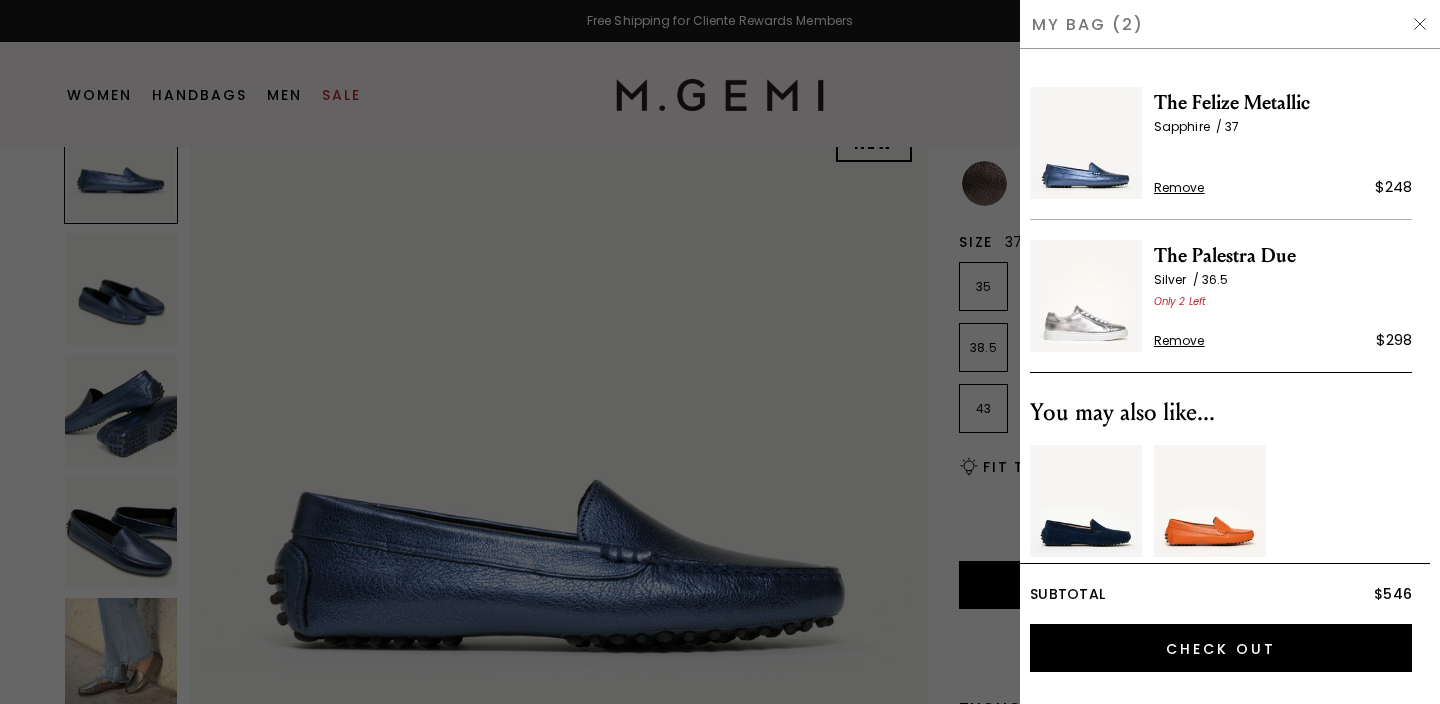 click at bounding box center (1420, 24) 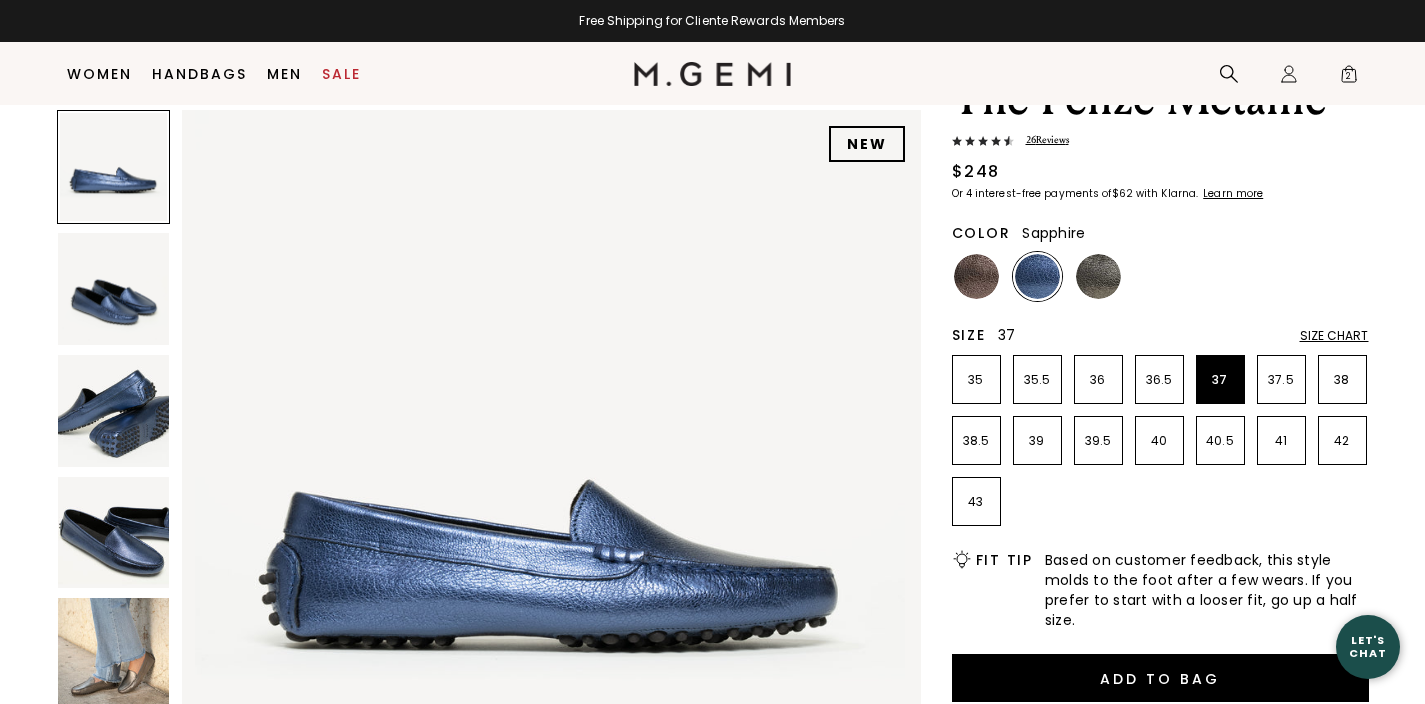 scroll, scrollTop: 0, scrollLeft: 0, axis: both 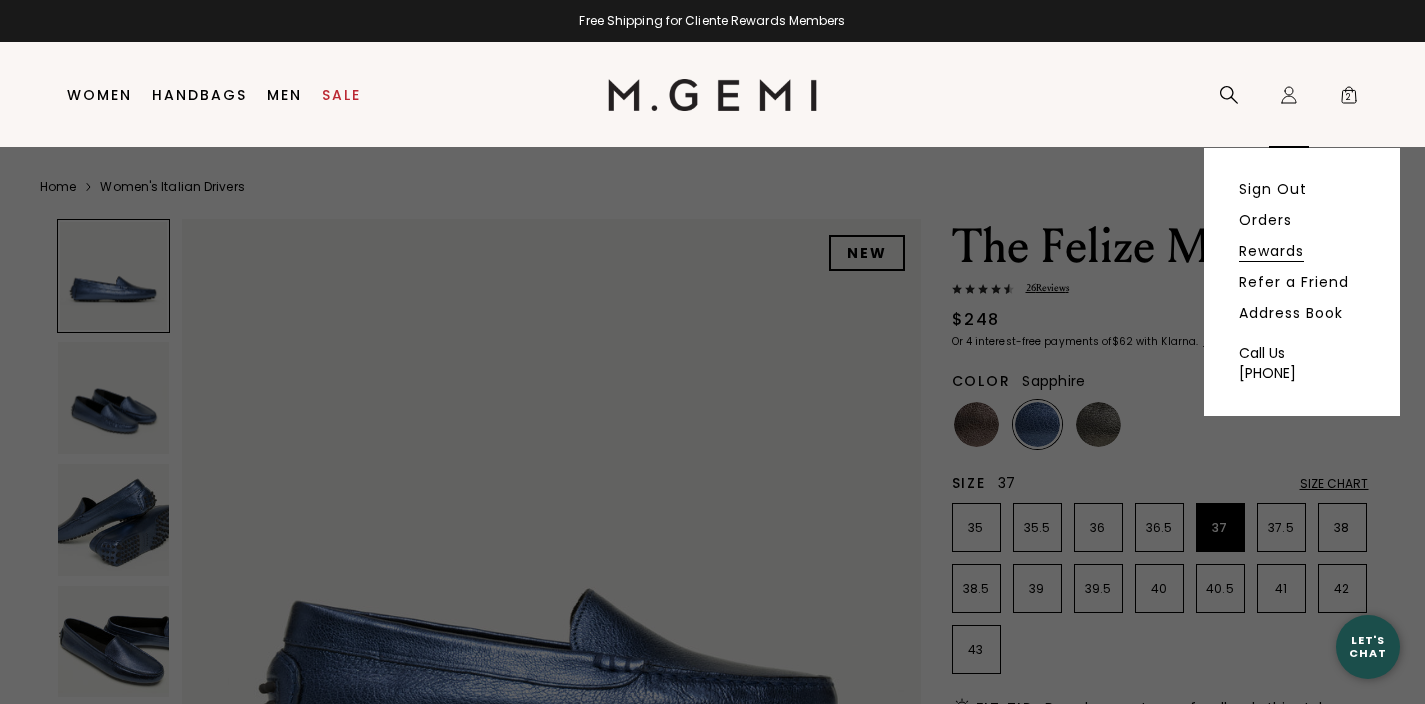 click on "Rewards" at bounding box center [1271, 251] 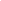 scroll, scrollTop: 0, scrollLeft: 0, axis: both 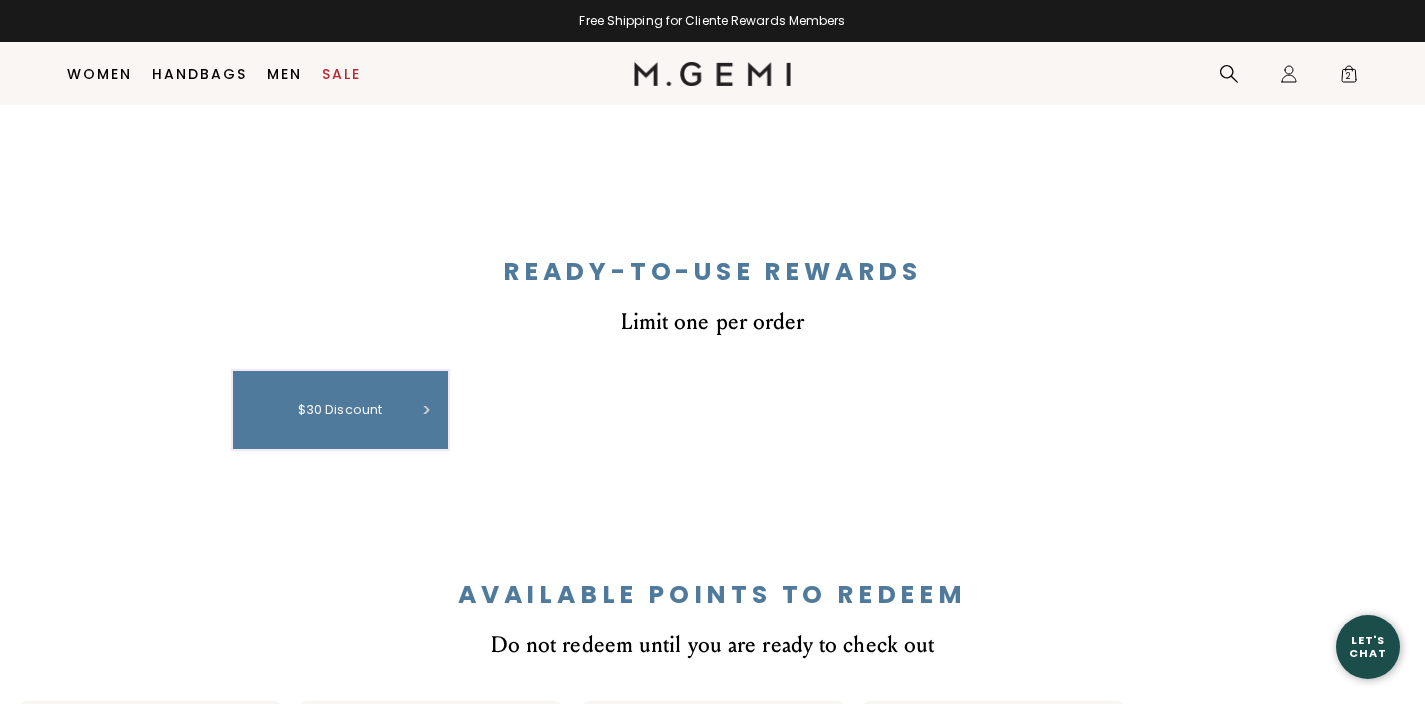 click on "$30 discount" at bounding box center [340, 410] 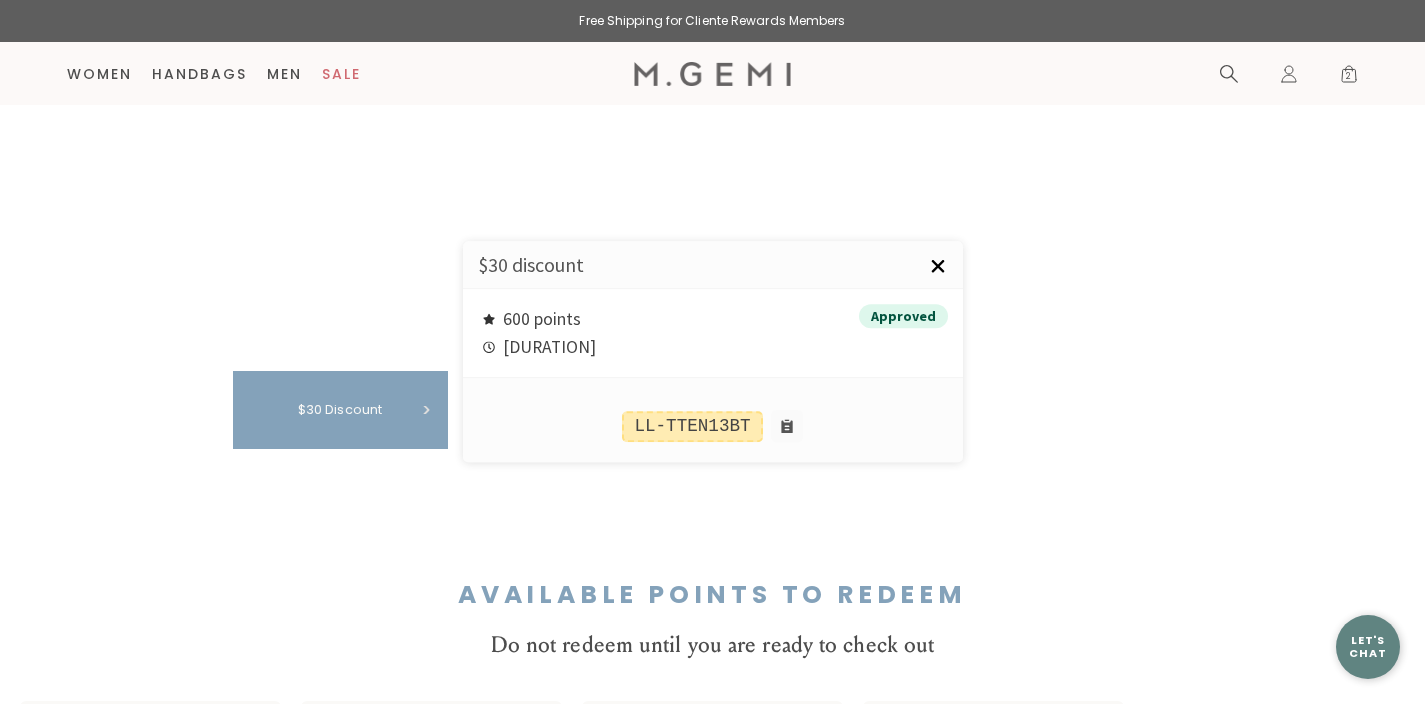 click on "×" at bounding box center (938, 266) 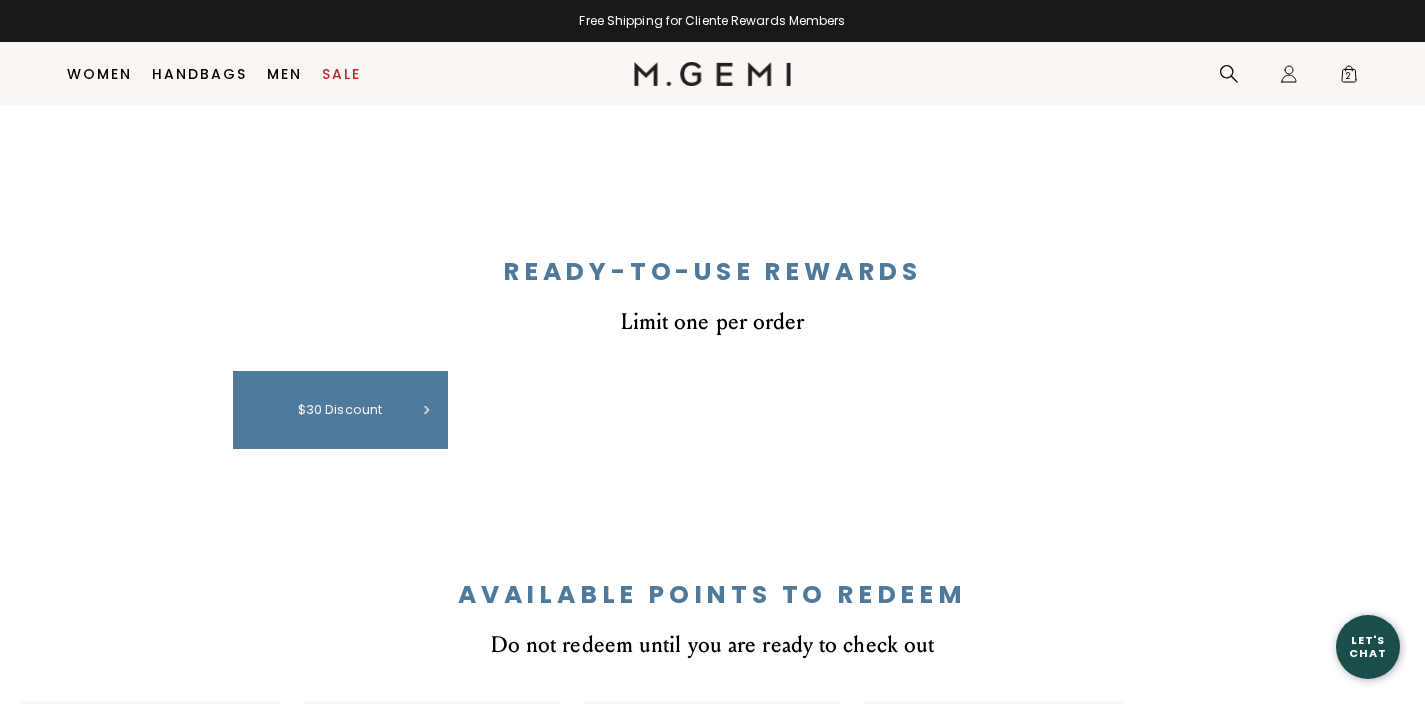 scroll, scrollTop: 731, scrollLeft: 0, axis: vertical 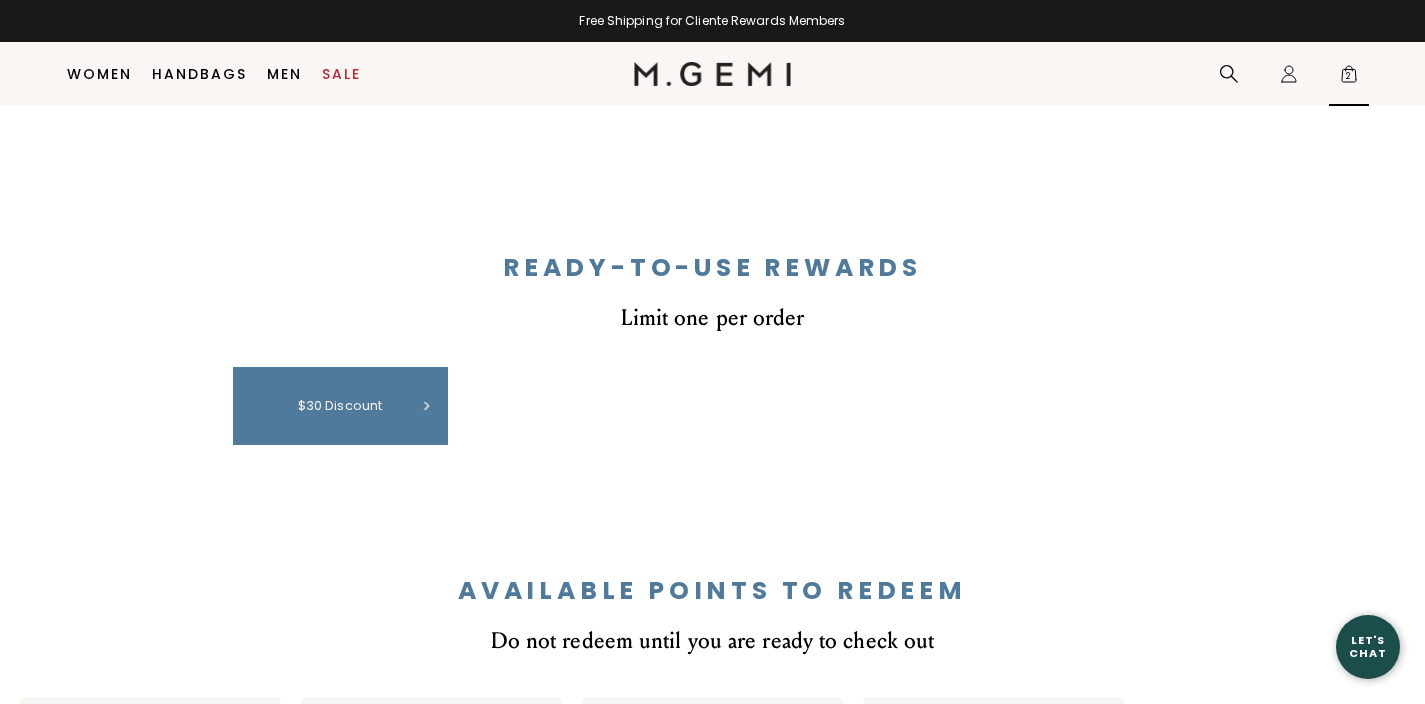 click on "2" at bounding box center (1349, 78) 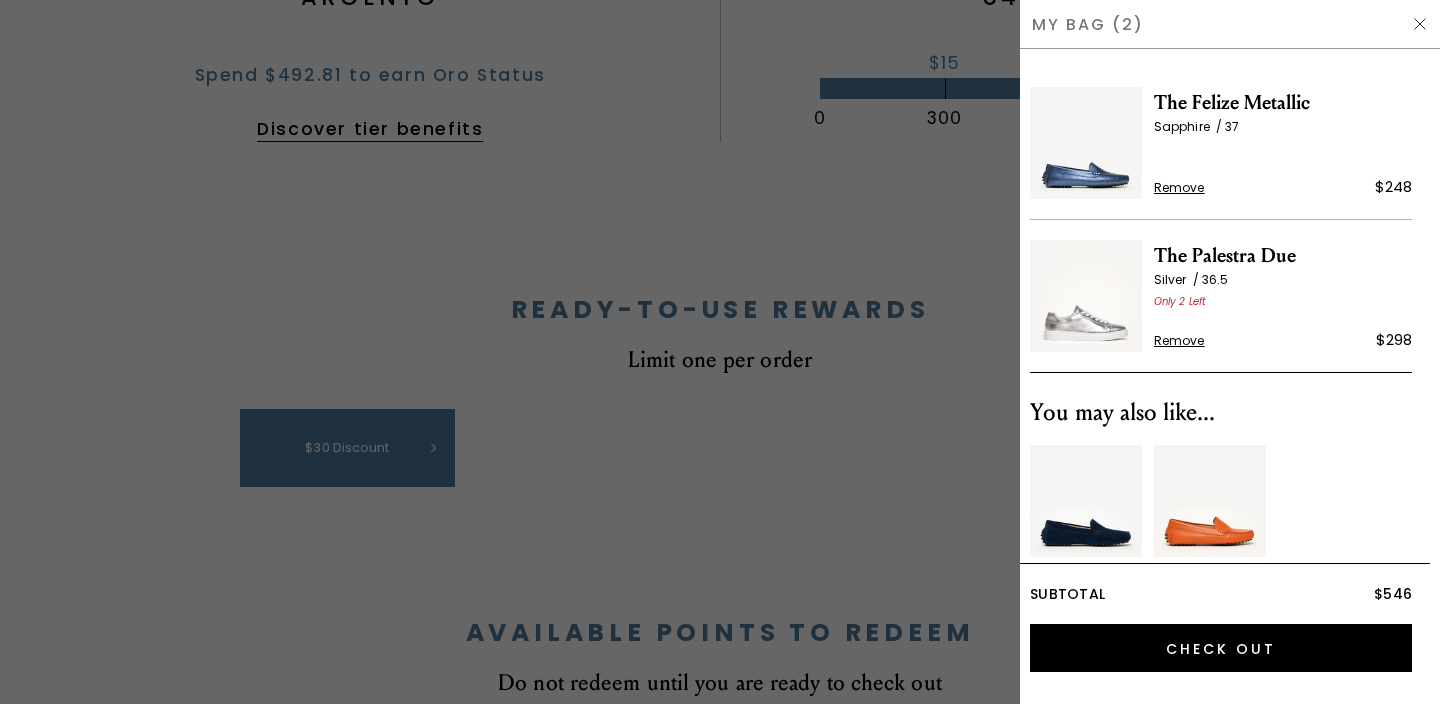 scroll, scrollTop: 0, scrollLeft: 0, axis: both 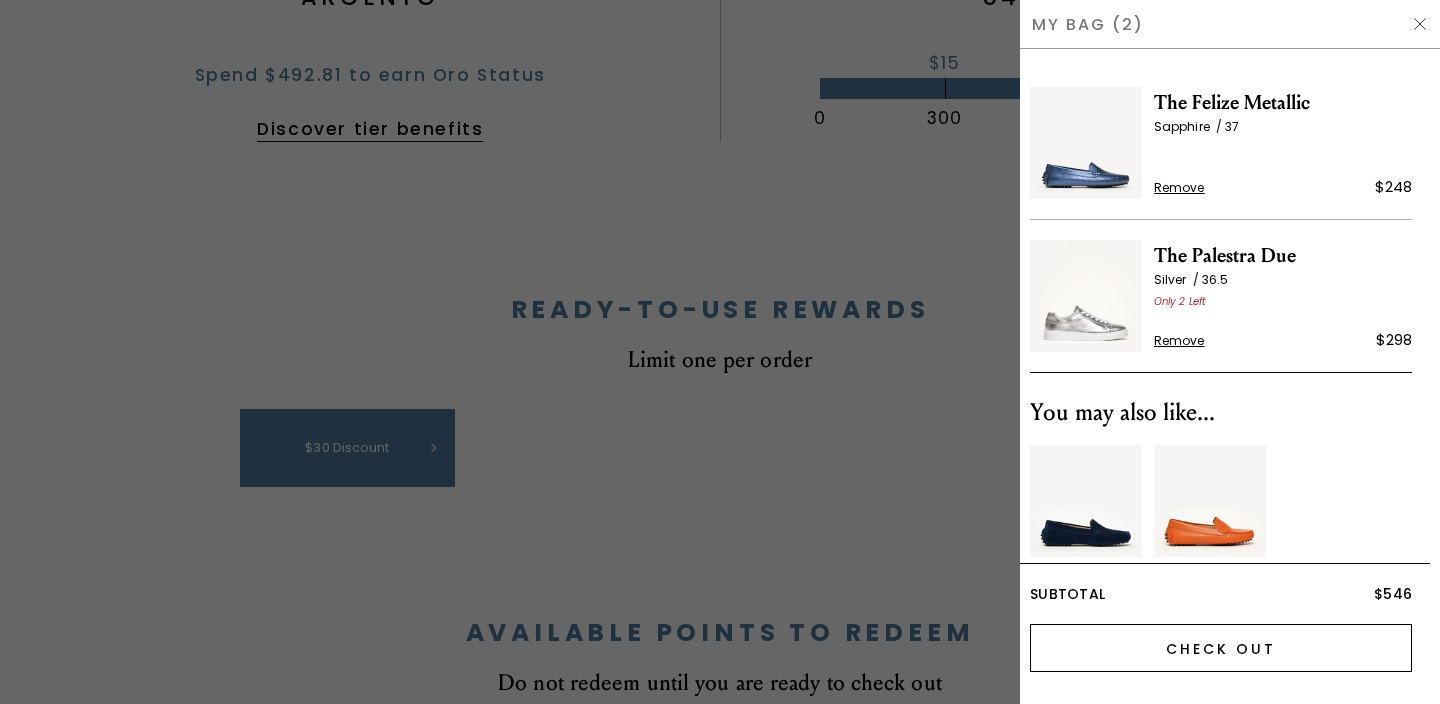 click on "Check Out" at bounding box center (1221, 648) 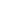scroll, scrollTop: 0, scrollLeft: 0, axis: both 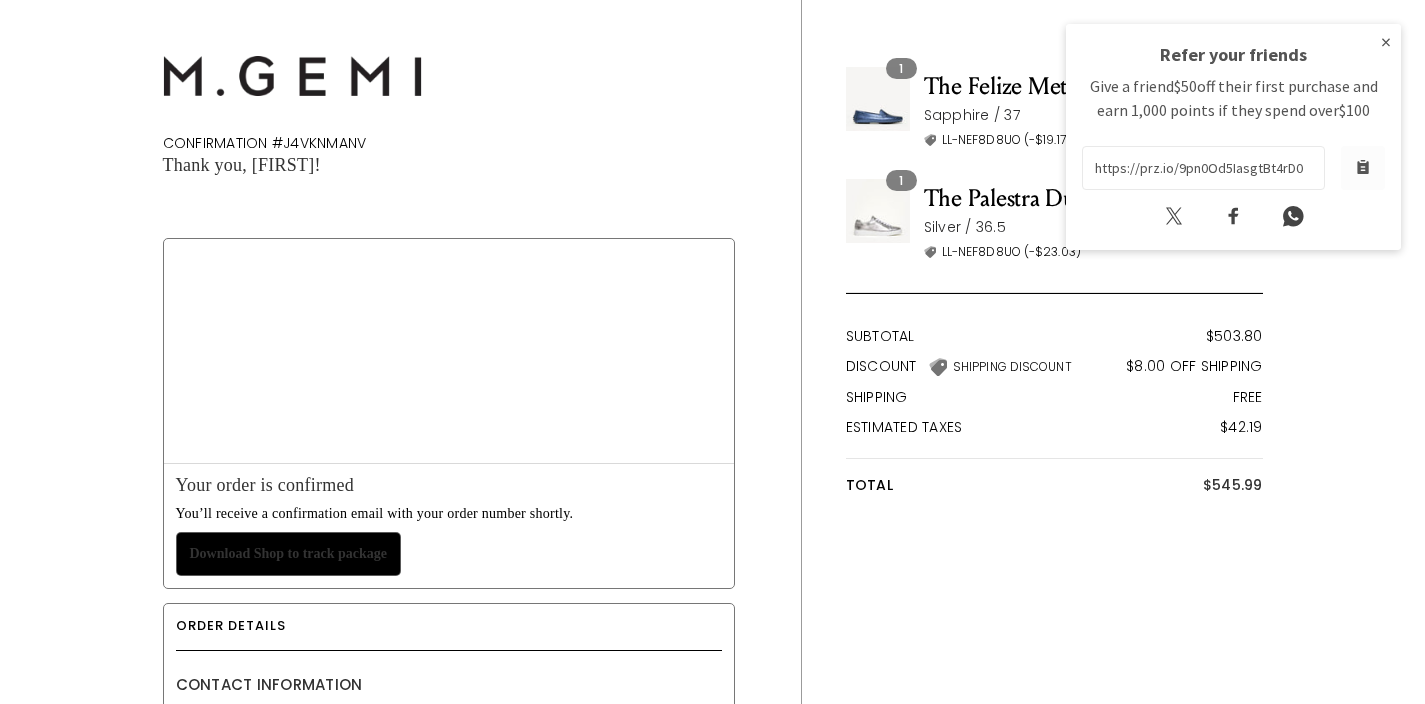 click on "×" at bounding box center (1386, 42) 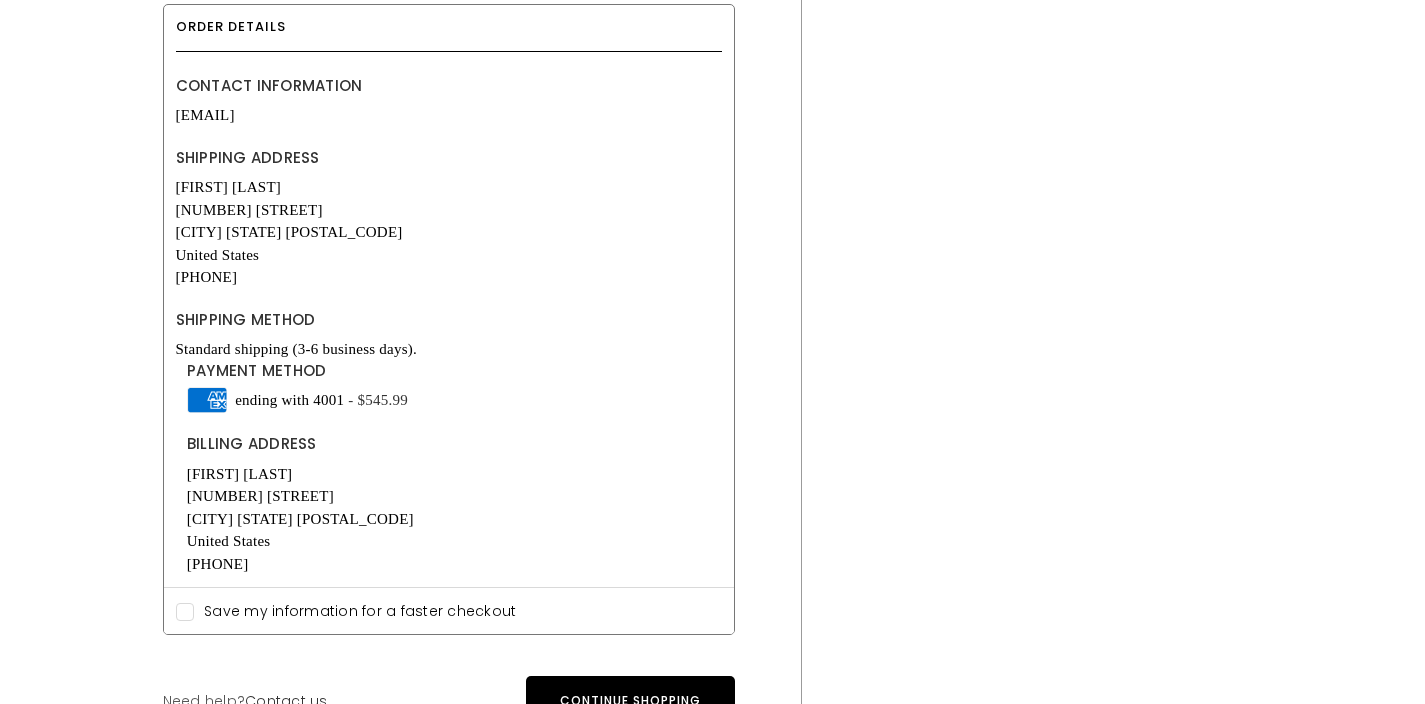 scroll, scrollTop: 0, scrollLeft: 0, axis: both 